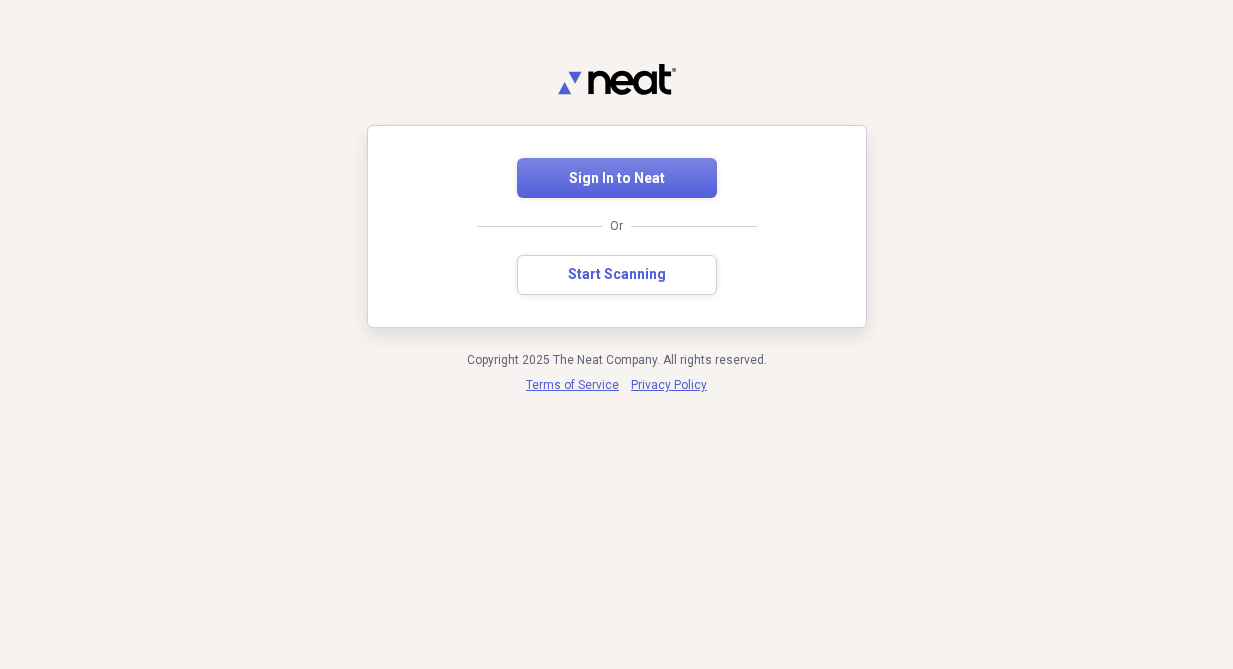 scroll, scrollTop: 0, scrollLeft: 0, axis: both 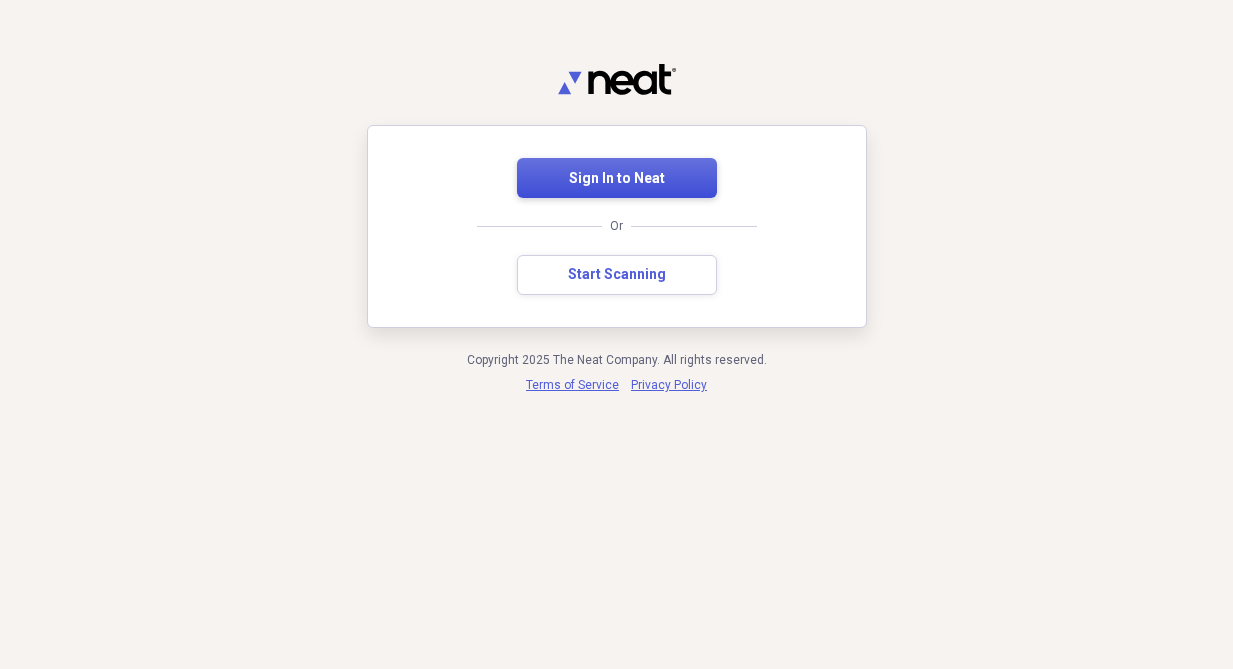click on "Sign In to Neat" at bounding box center (617, 178) 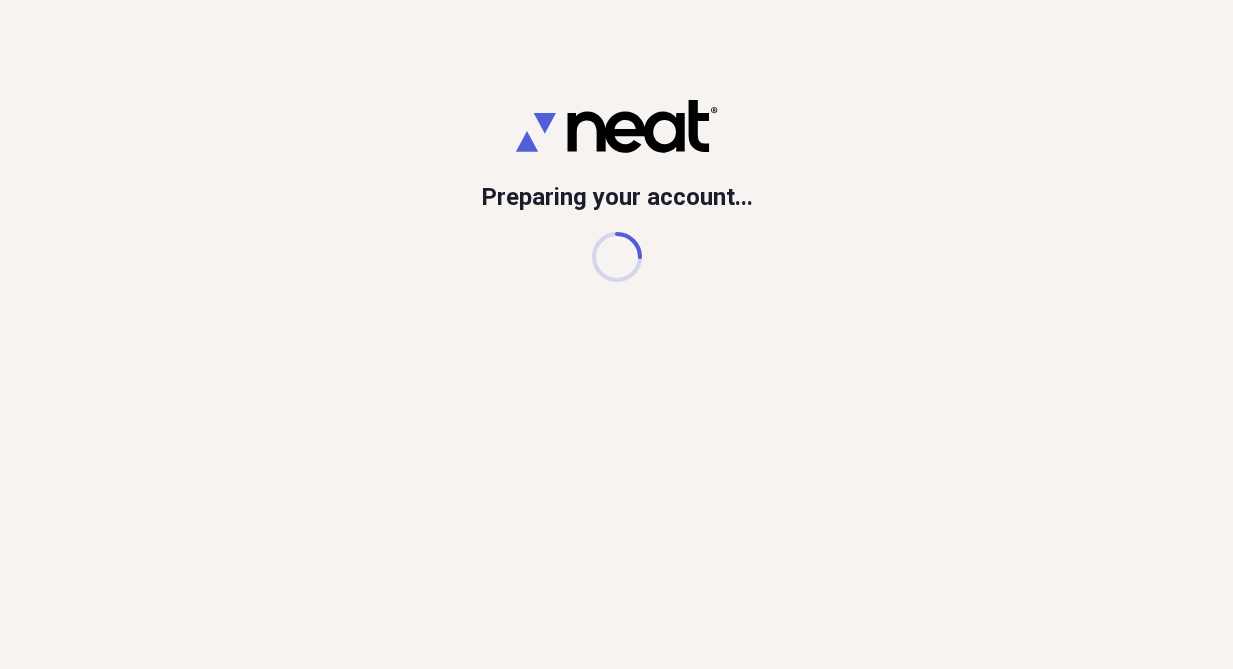 scroll, scrollTop: 0, scrollLeft: 0, axis: both 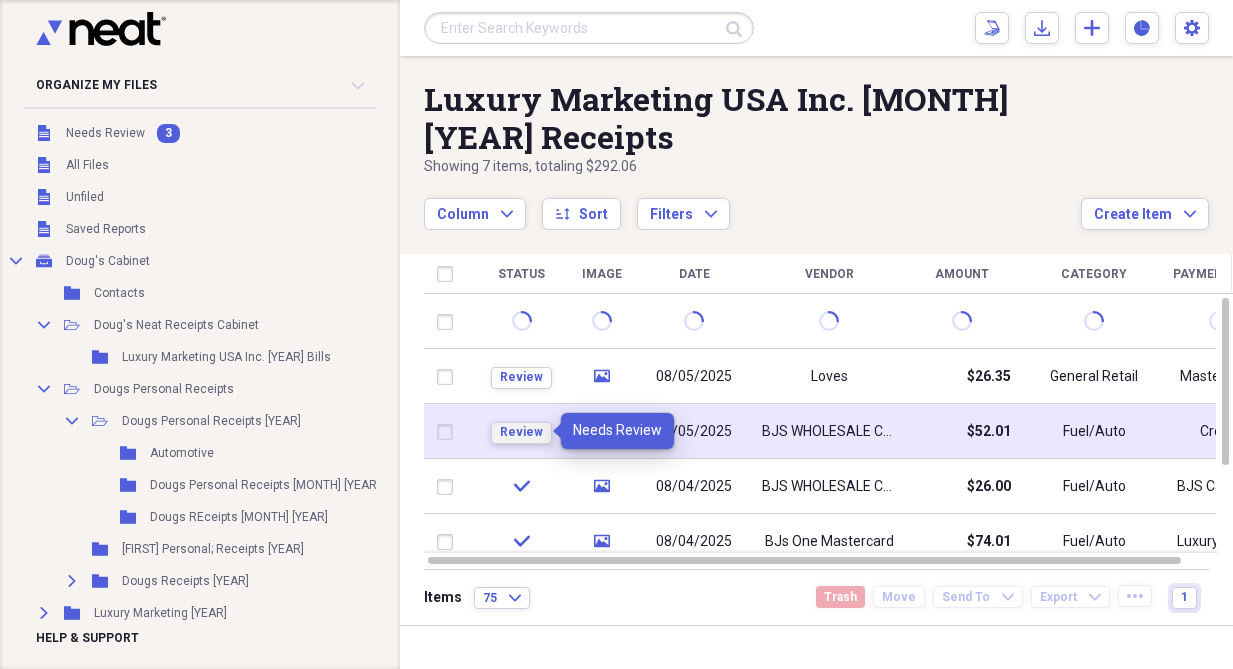 click on "Review" at bounding box center [521, 432] 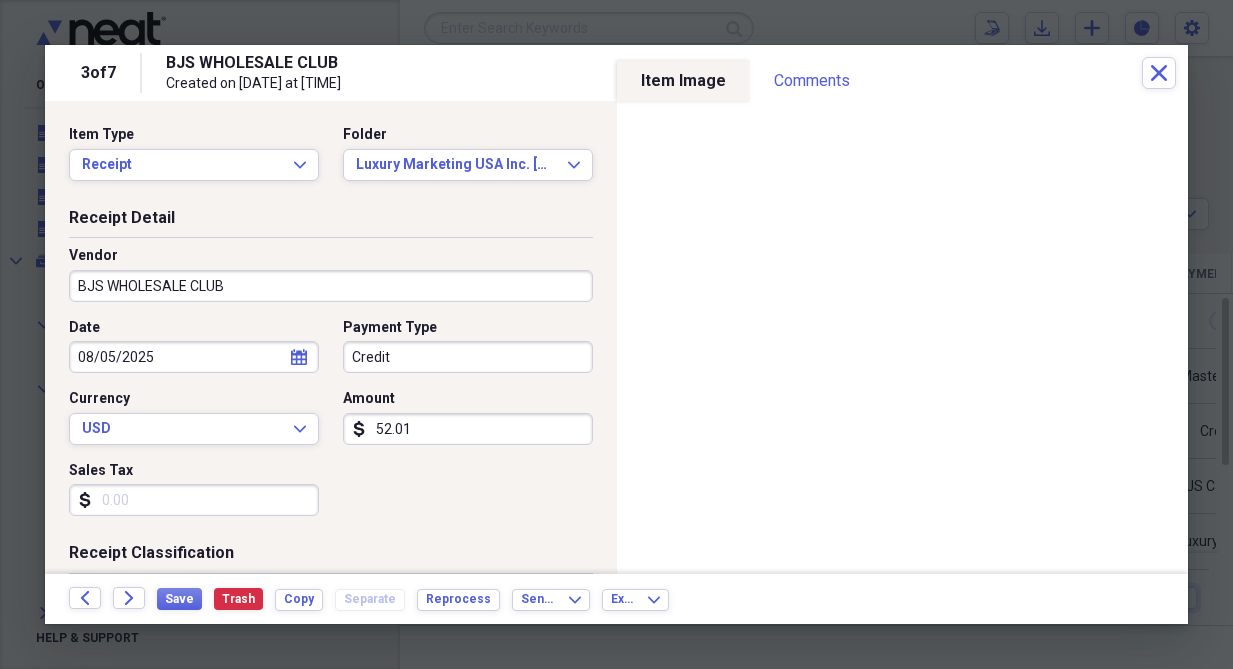 click on "Credit" at bounding box center [468, 357] 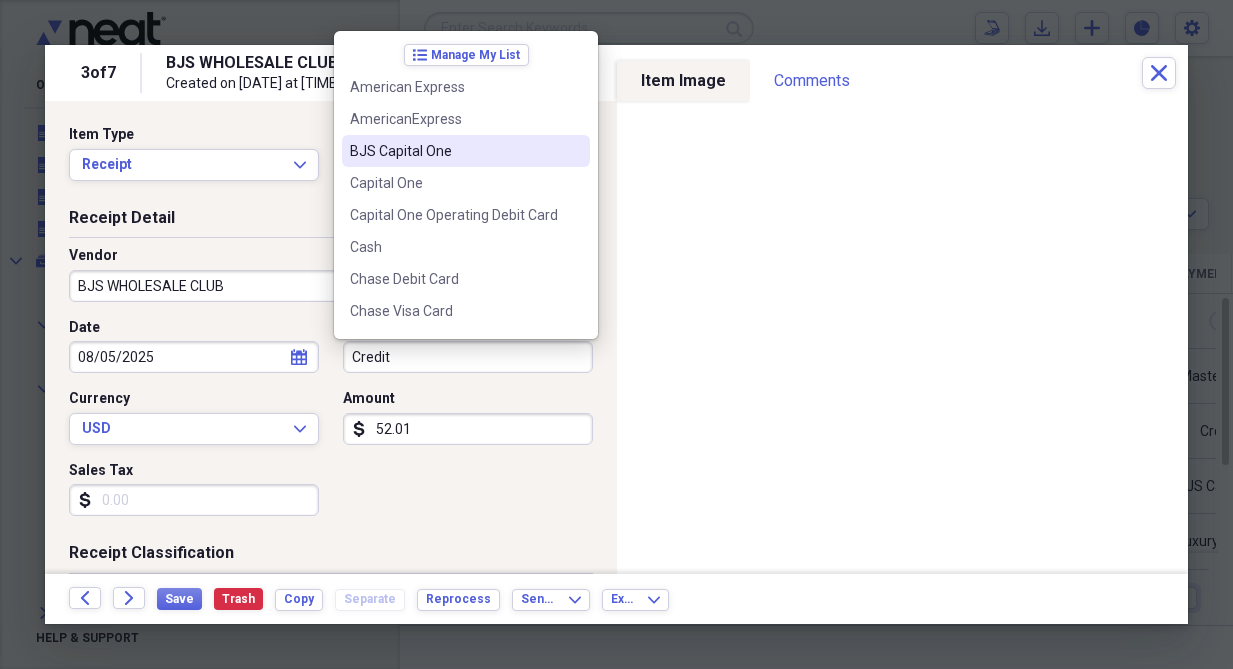 click on "BJS Capital One" at bounding box center [454, 151] 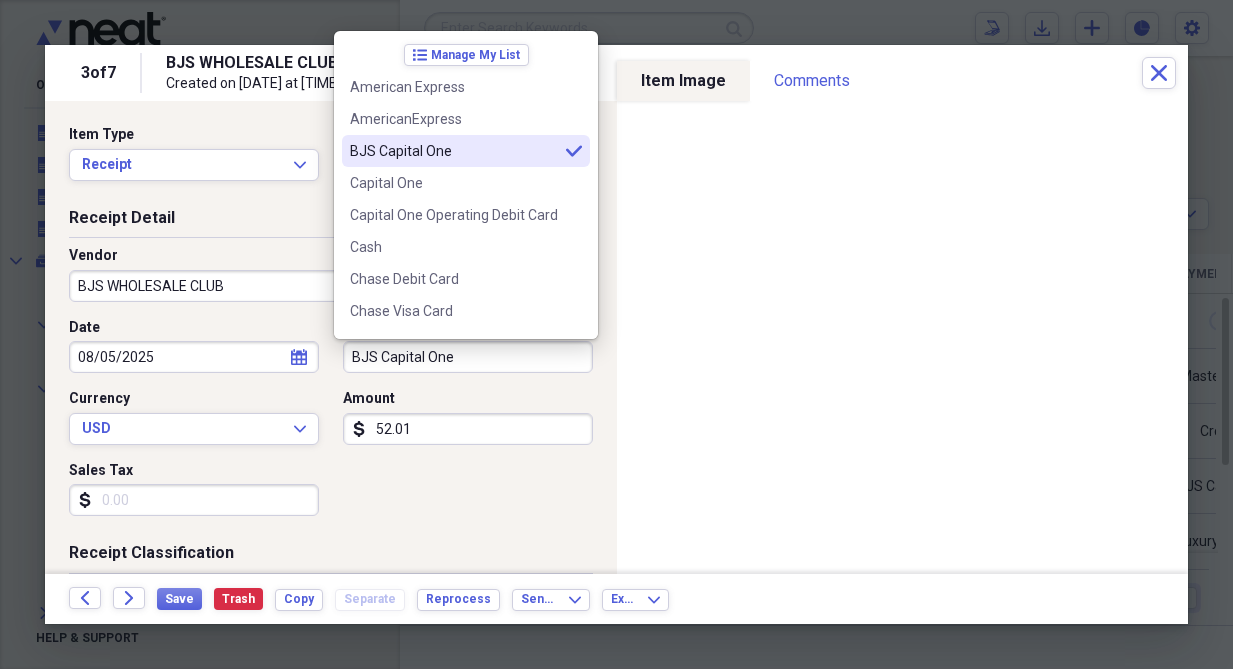 type on "BJS Capital One" 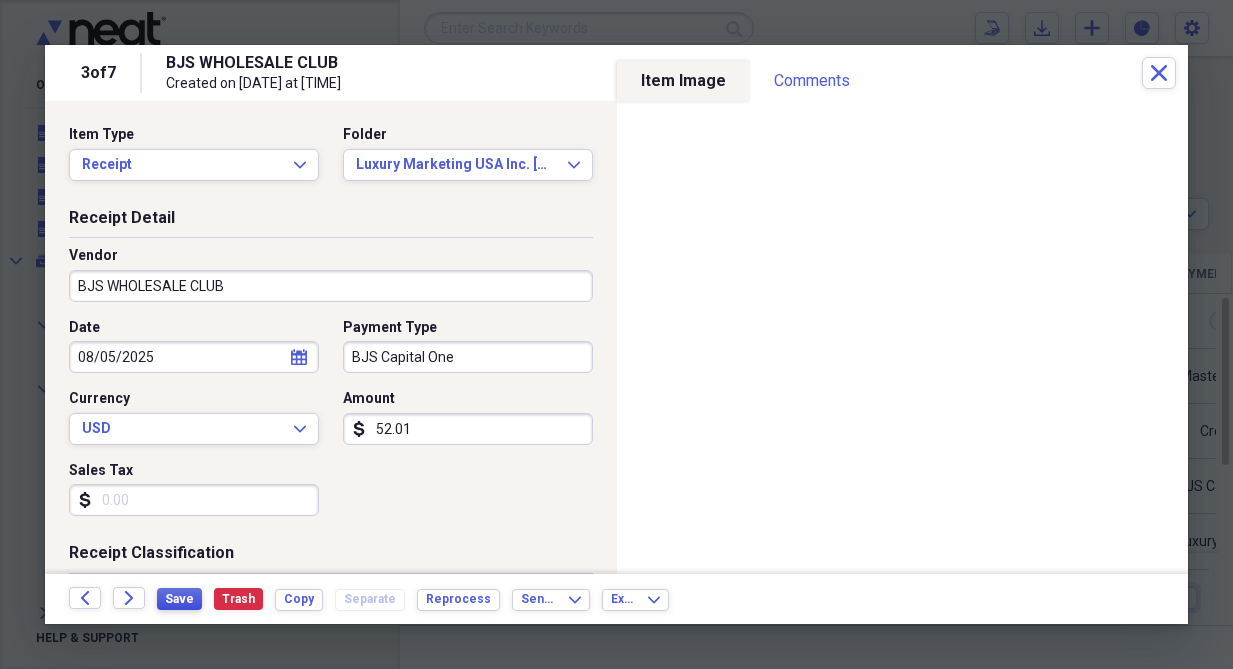 click on "Save" at bounding box center [179, 599] 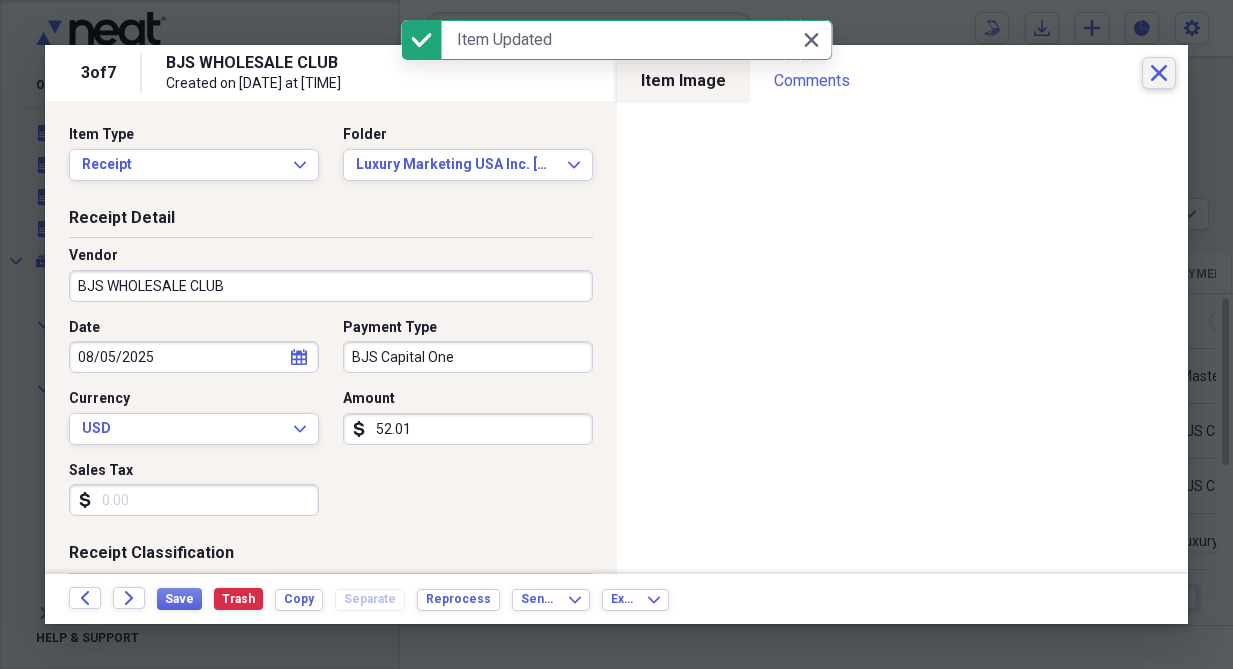 click on "Close" 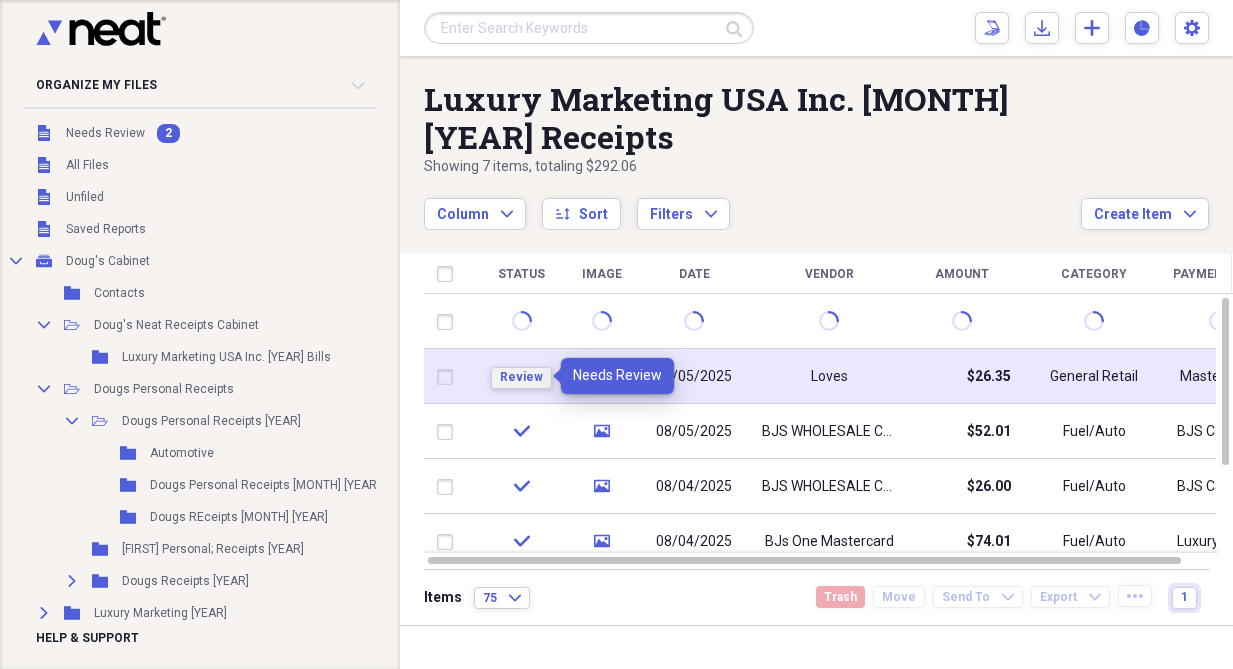 click on "Review" at bounding box center (521, 377) 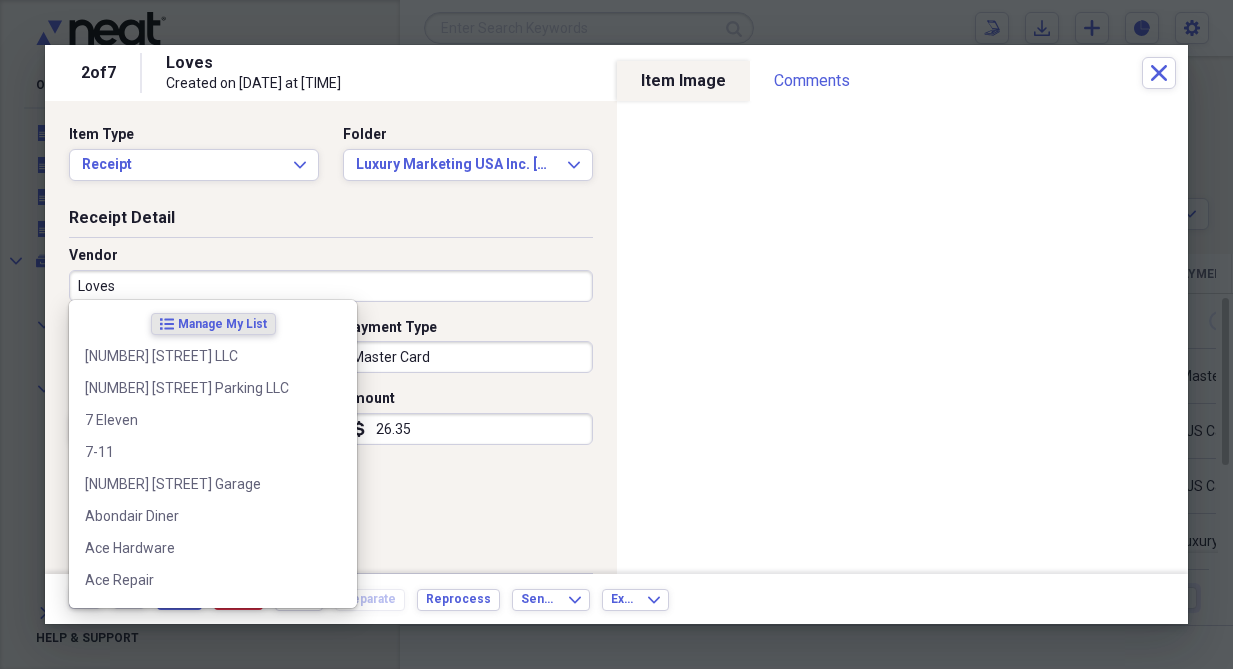 click on "Loves" at bounding box center (331, 286) 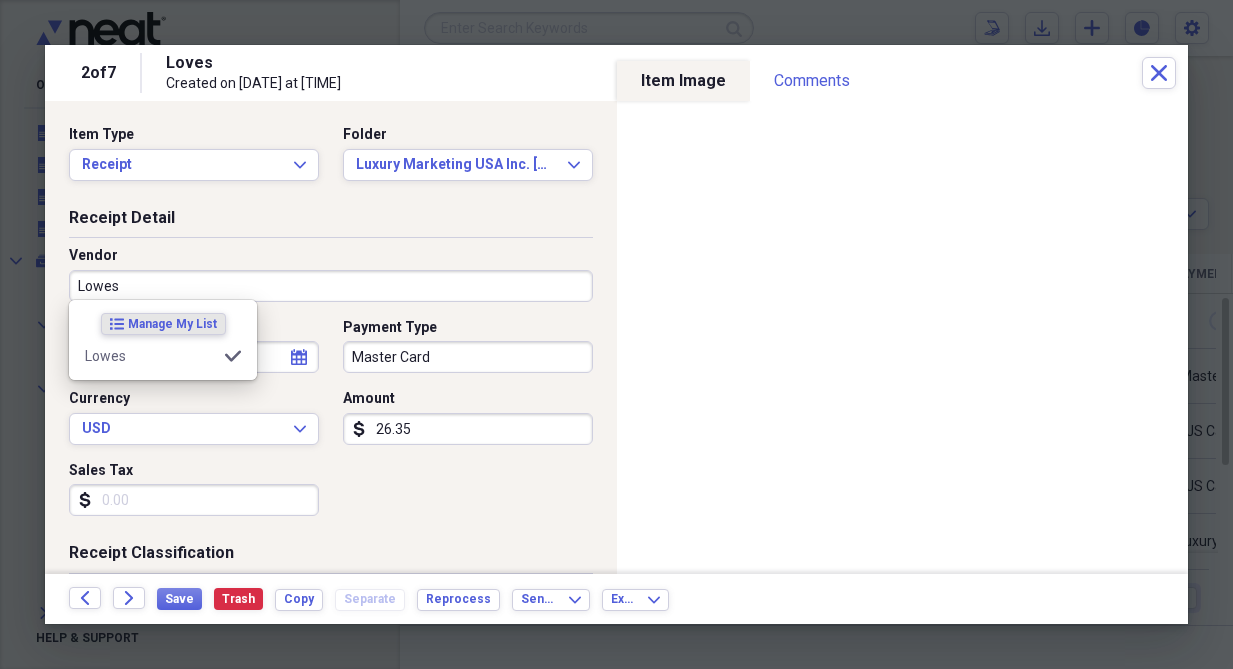 type on "Lowes" 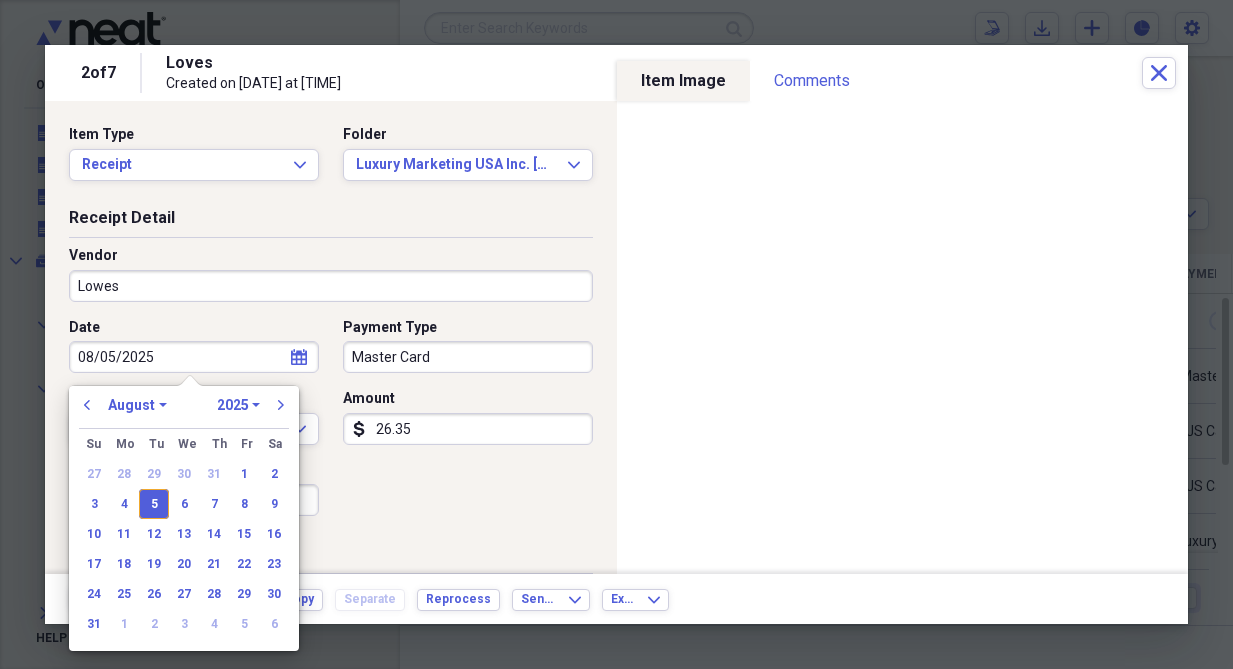 click on "Master Card" at bounding box center (468, 357) 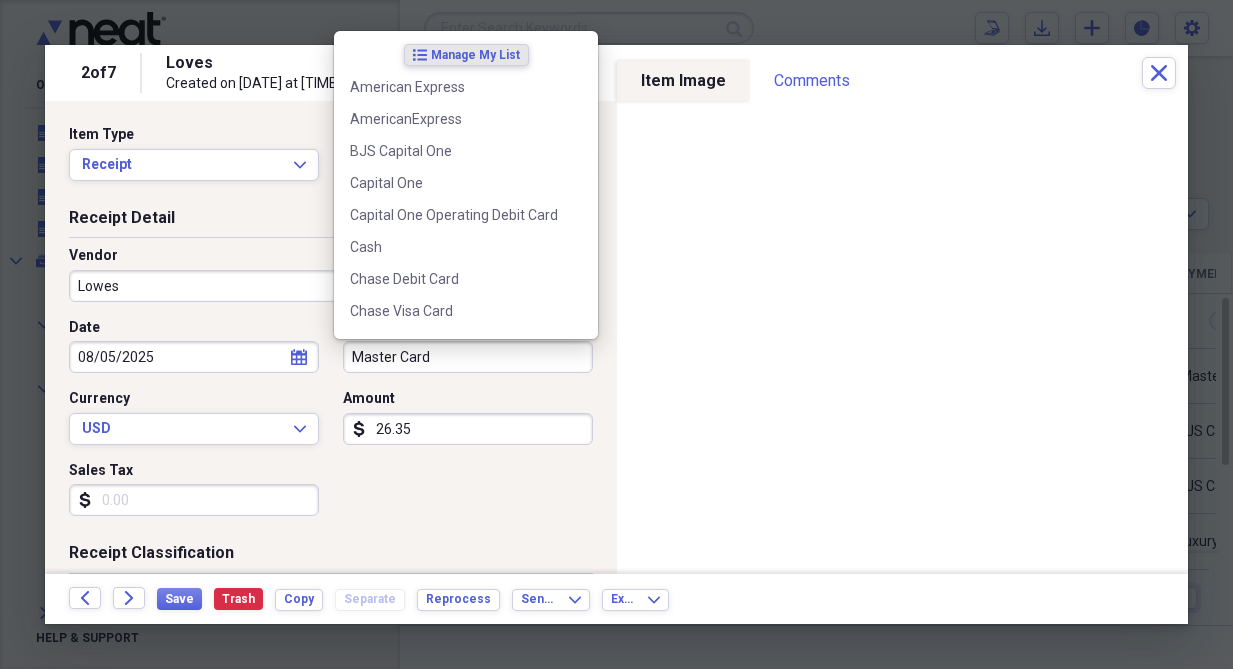 click on "Master Card" at bounding box center (468, 357) 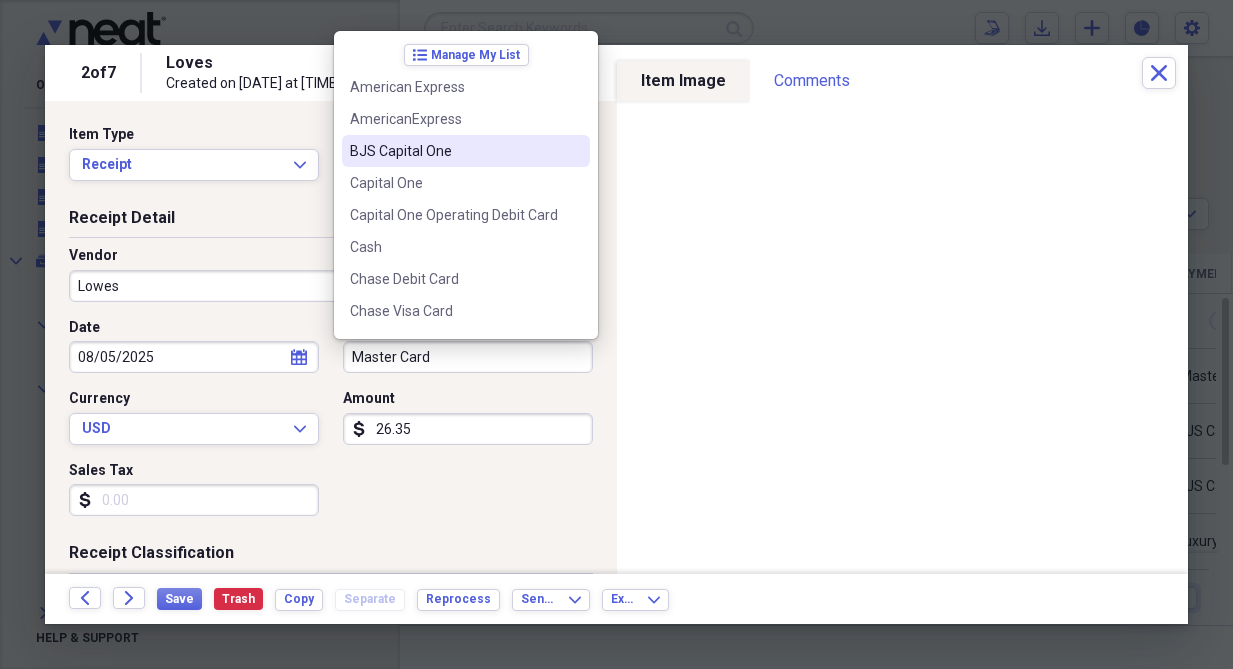 click on "BJS Capital One" at bounding box center (454, 151) 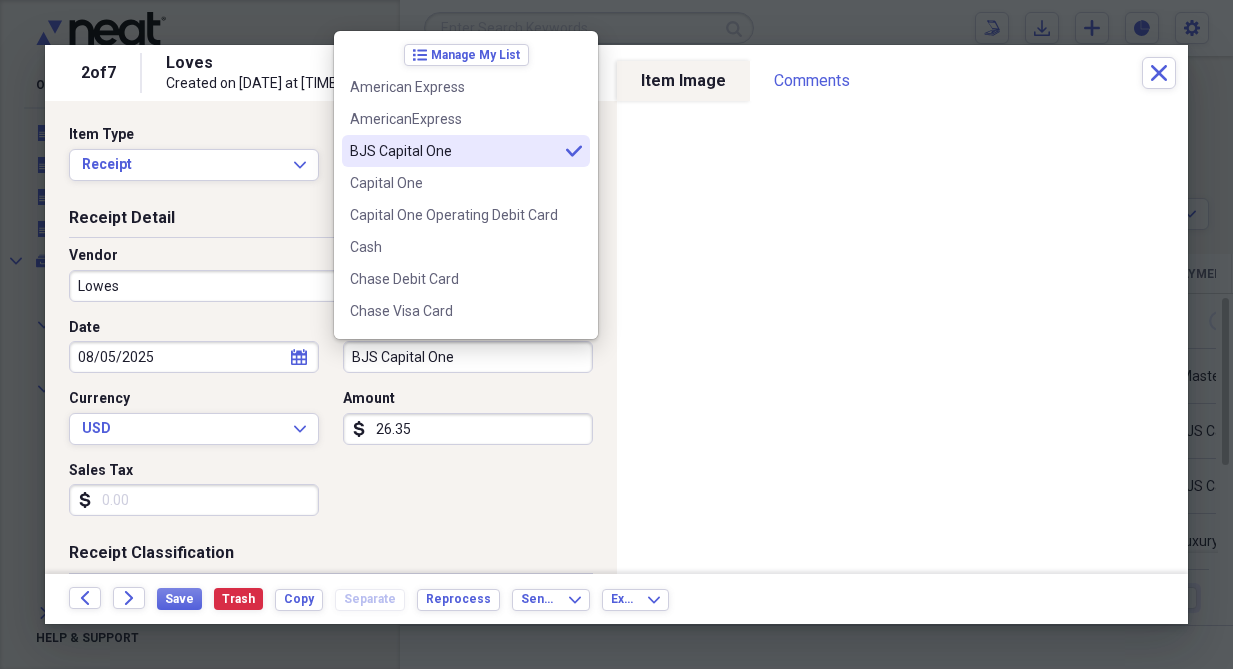 type on "BJS Capital One" 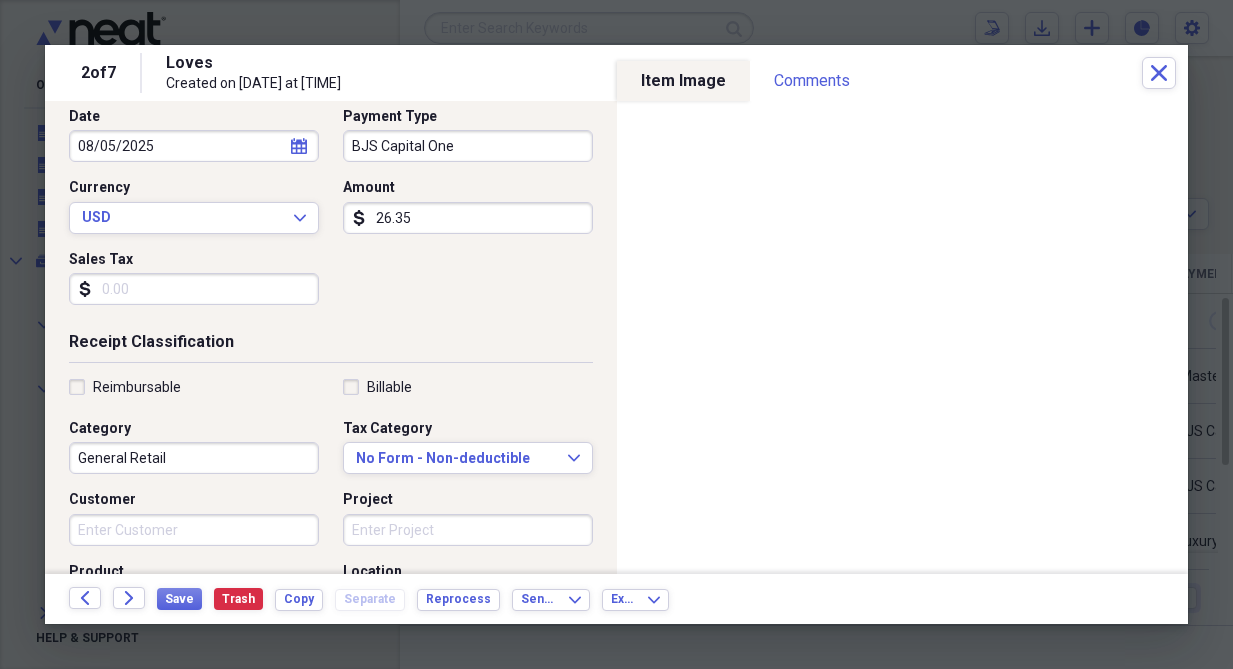 scroll, scrollTop: 240, scrollLeft: 0, axis: vertical 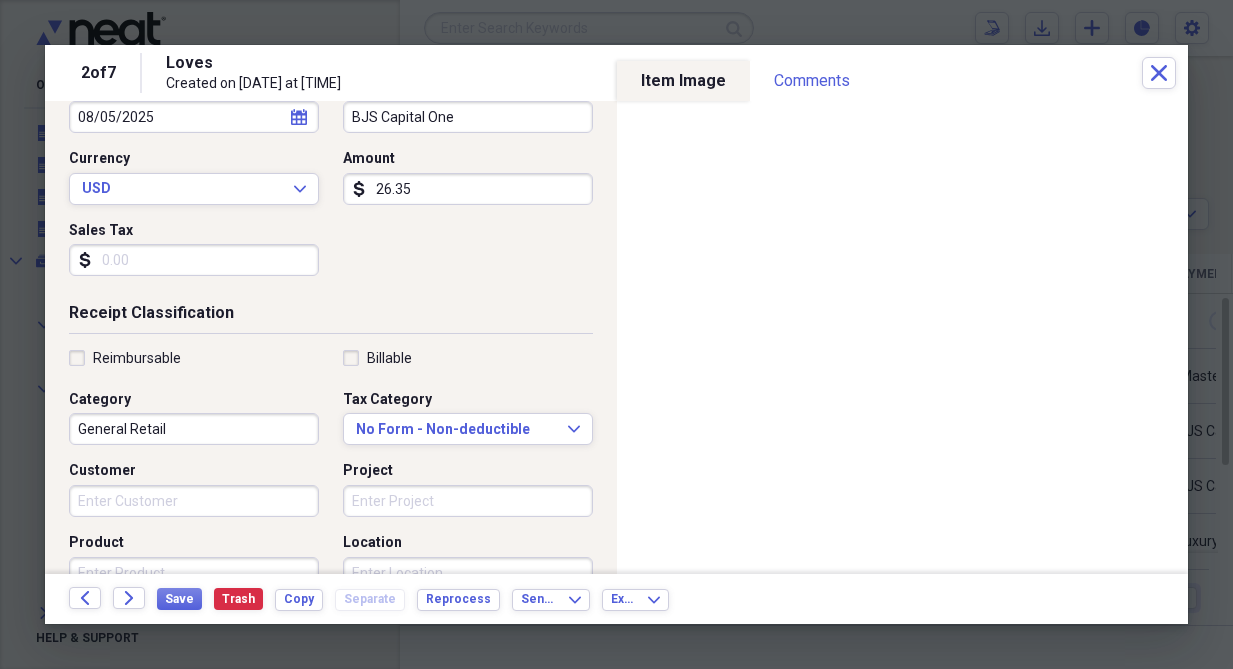 click on "General Retail" at bounding box center [194, 429] 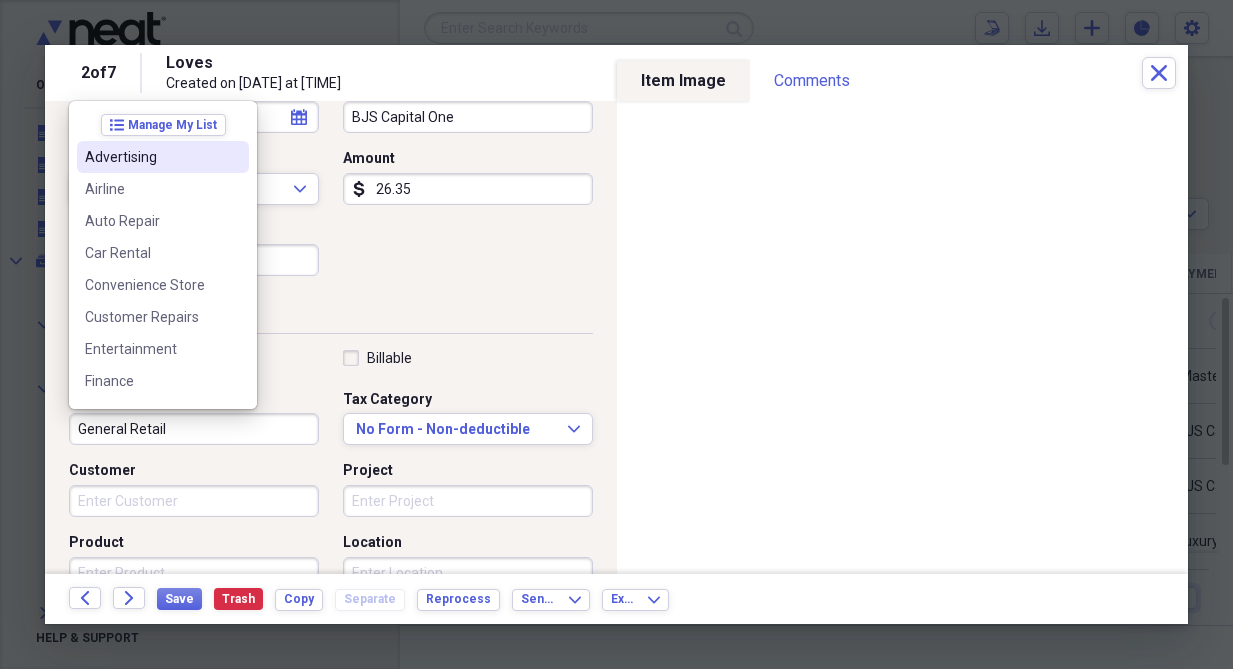 click on "Advertising" at bounding box center (151, 157) 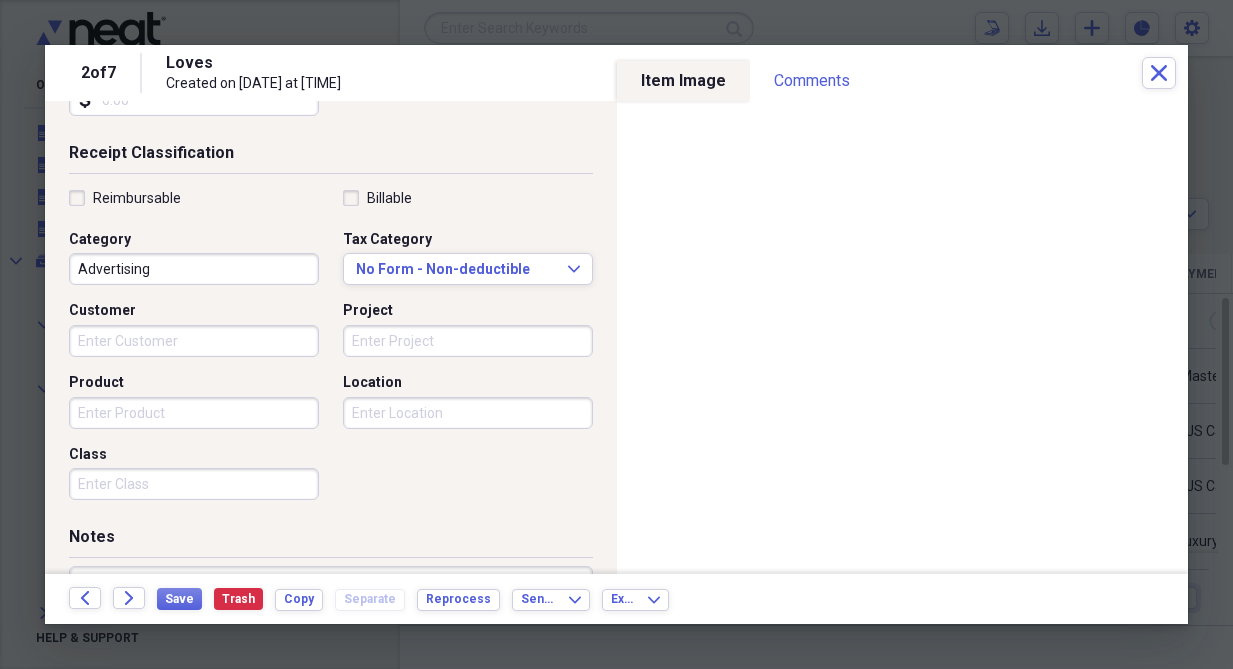 scroll, scrollTop: 489, scrollLeft: 0, axis: vertical 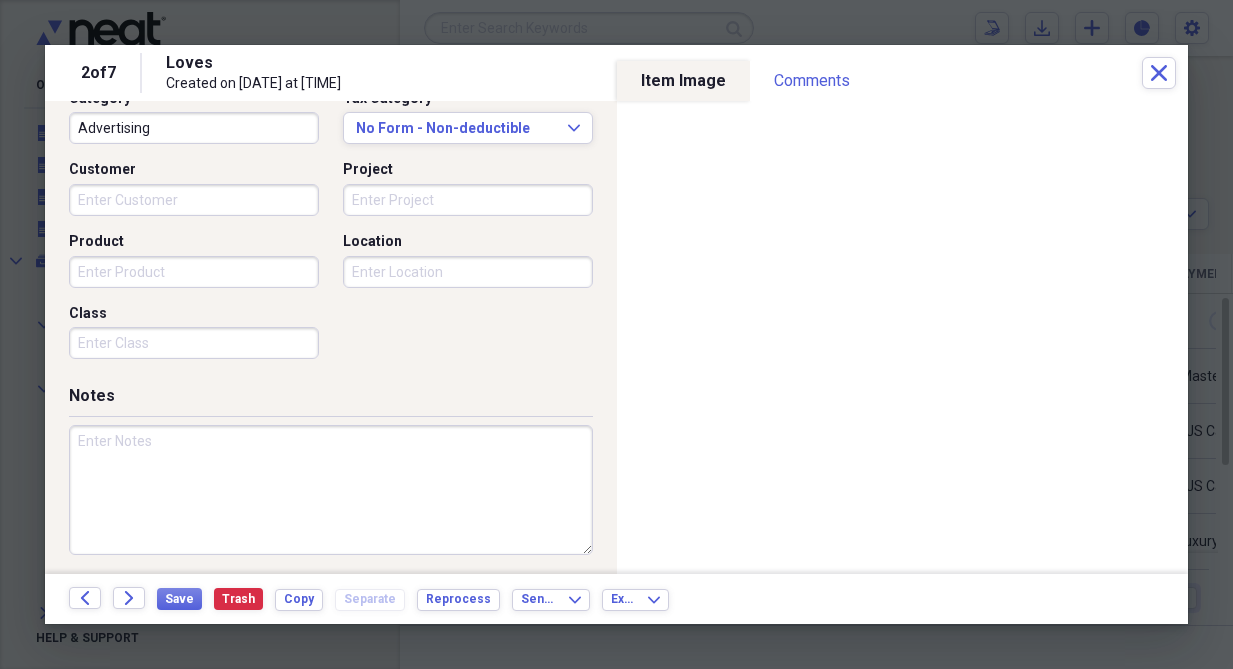 click at bounding box center [331, 490] 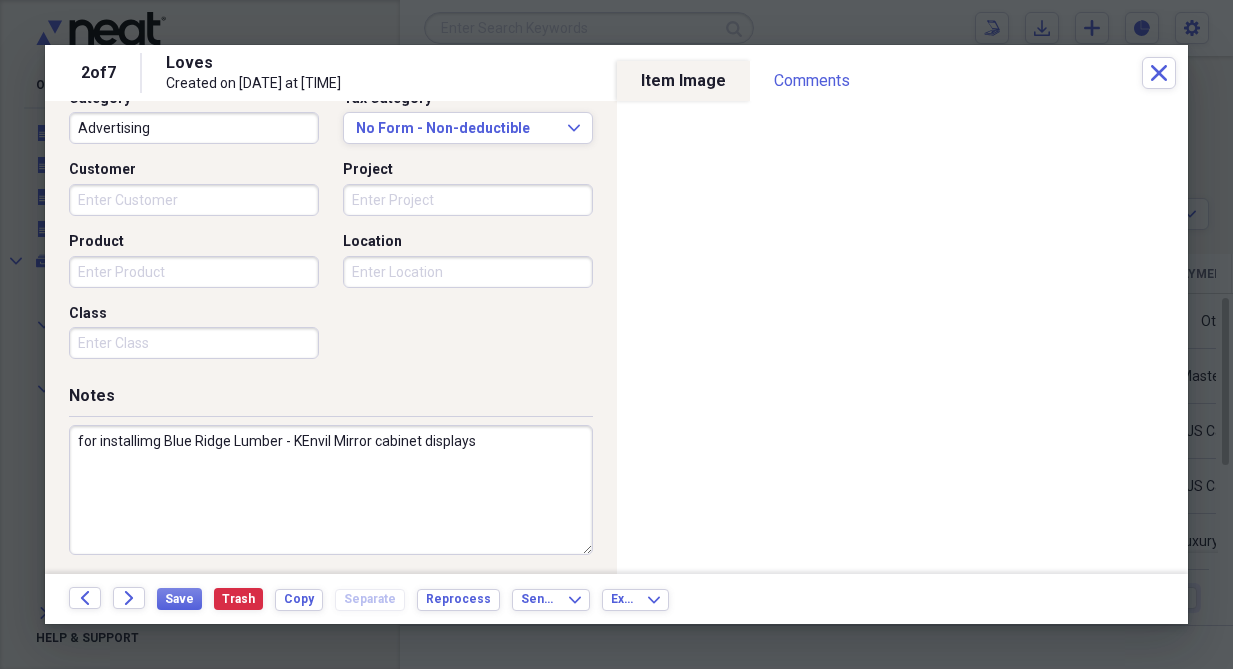 click on "for installimg Blue Ridge Lumber - KEnvil Mirror cabinet displays" at bounding box center (331, 490) 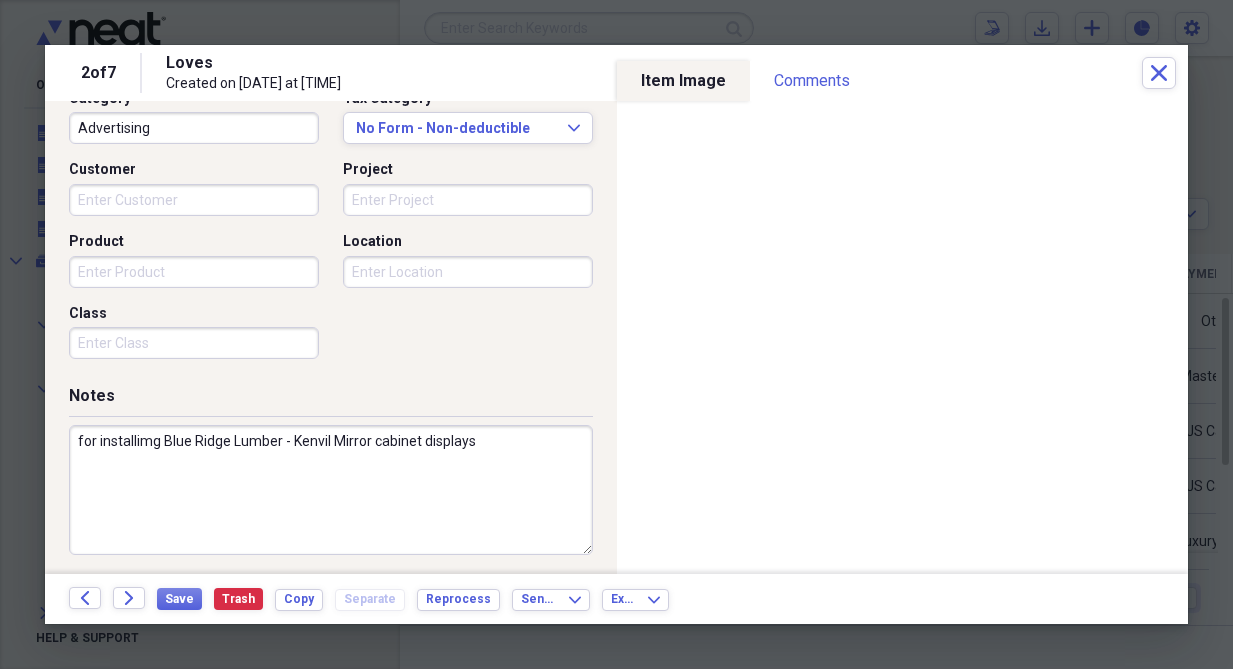click on "for installimg Blue Ridge Lumber - Kenvil Mirror cabinet displays" at bounding box center (331, 490) 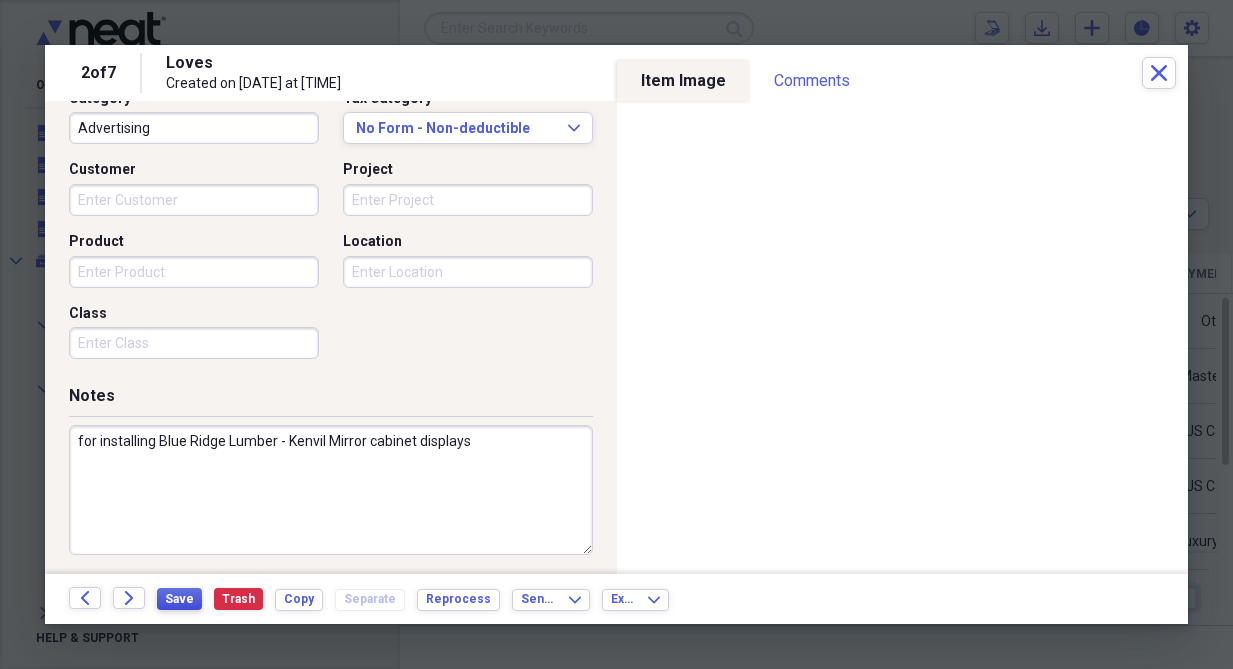type on "for installing Blue Ridge Lumber - Kenvil Mirror cabinet displays" 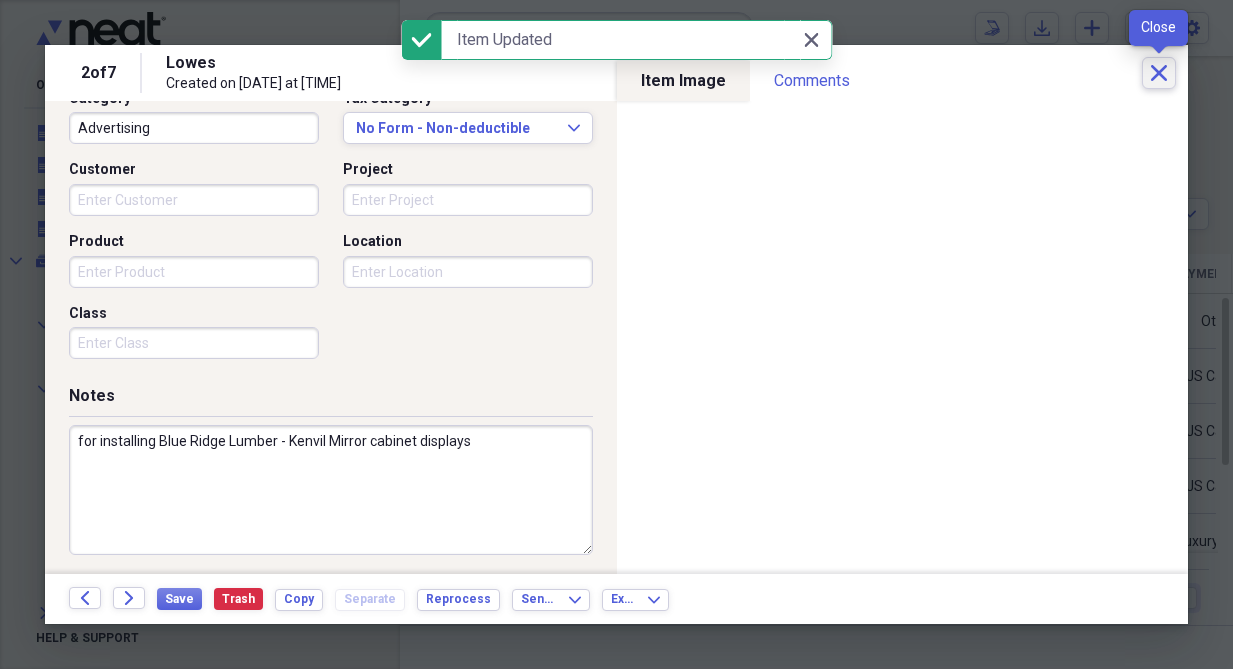 click 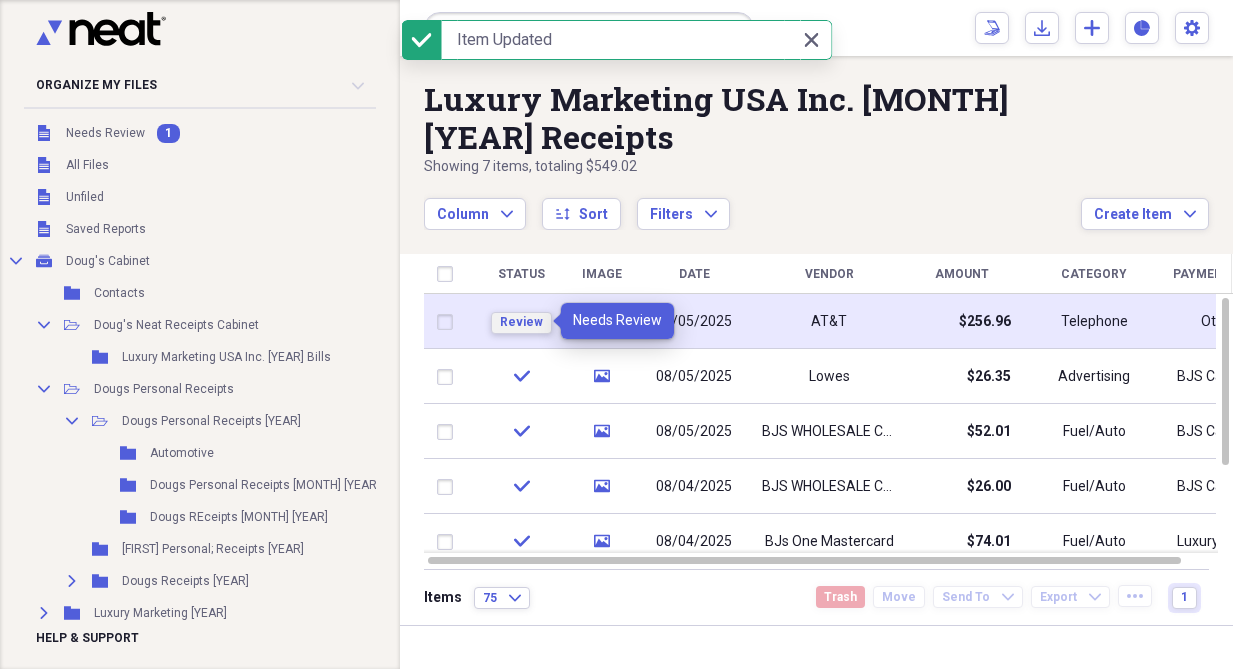 click on "Review" at bounding box center [521, 323] 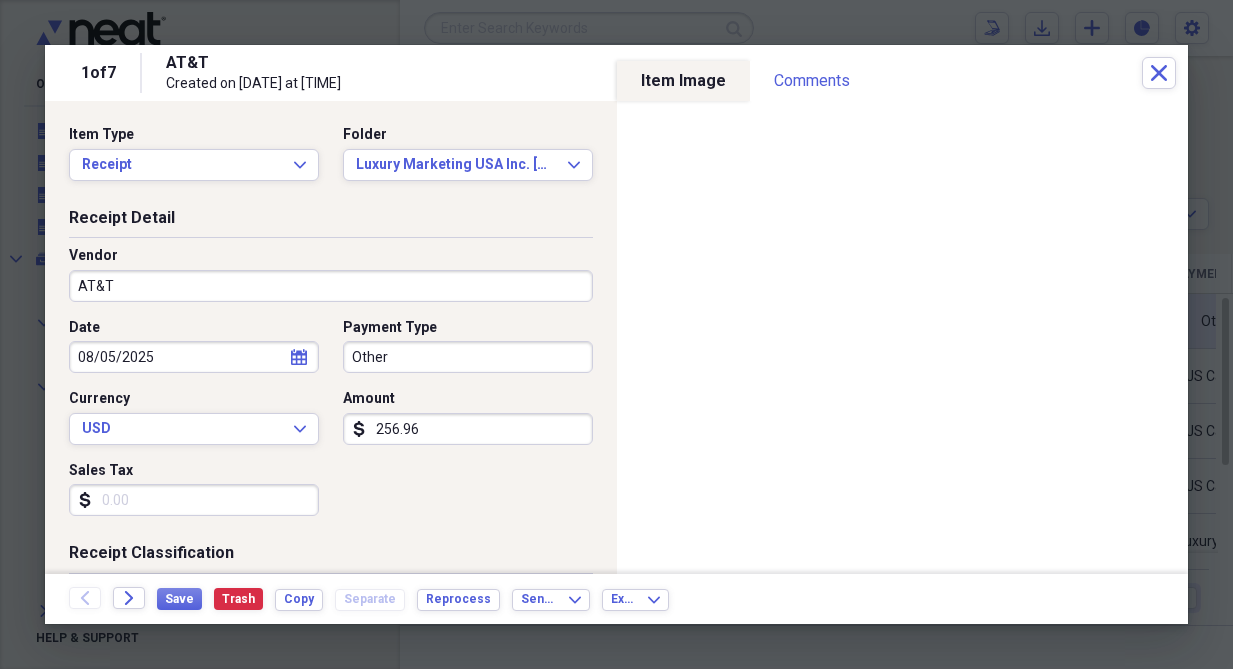 scroll, scrollTop: 413, scrollLeft: 0, axis: vertical 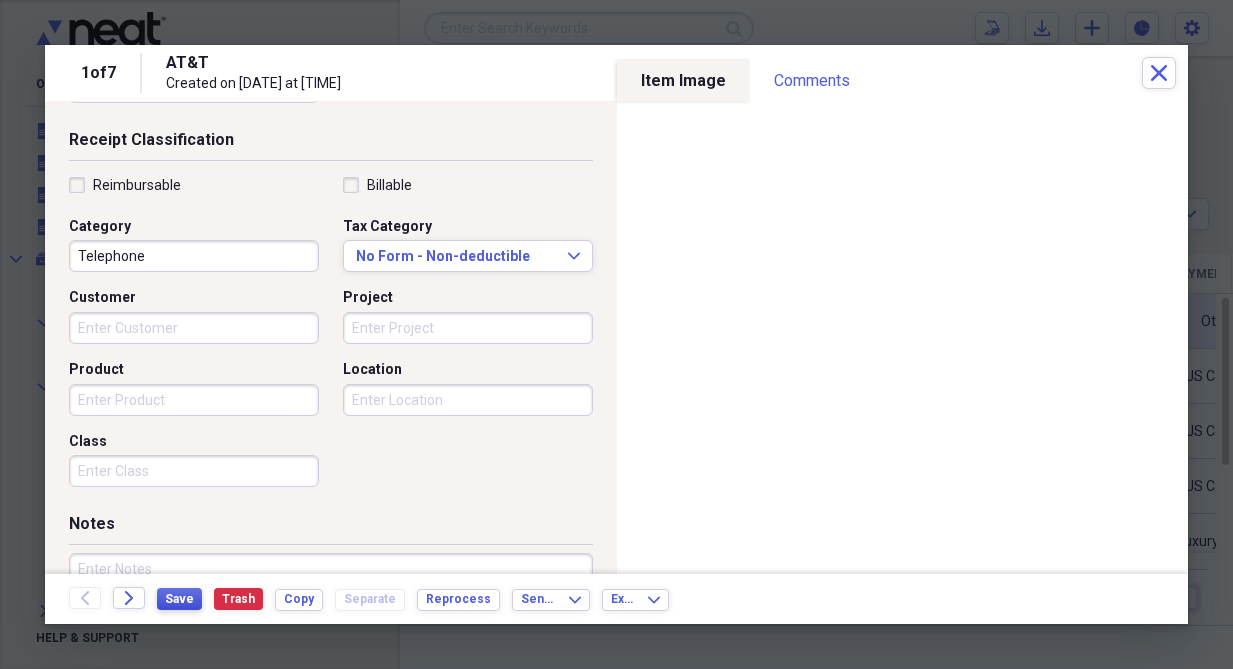 click on "Save" at bounding box center (179, 599) 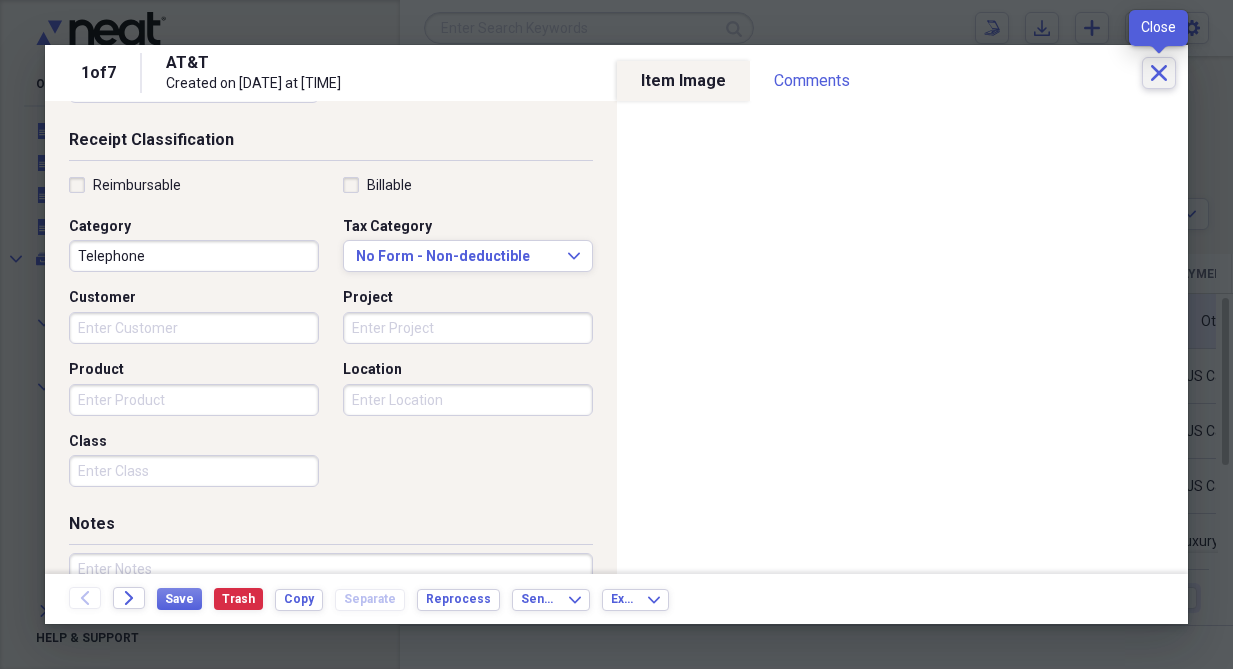click on "Close" at bounding box center (1159, 73) 